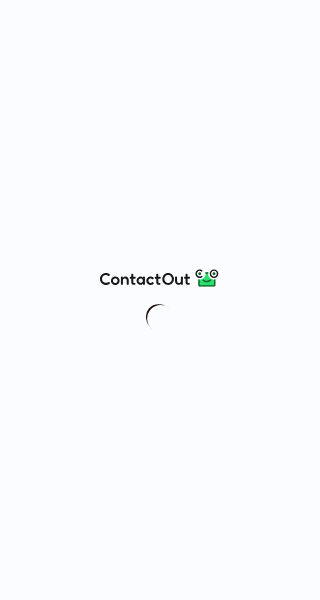 scroll, scrollTop: 0, scrollLeft: 0, axis: both 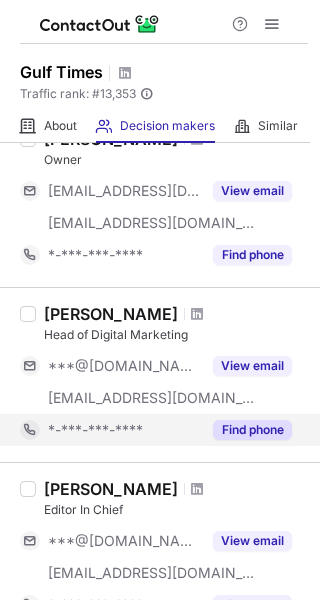 click on "Find phone" at bounding box center [252, 430] 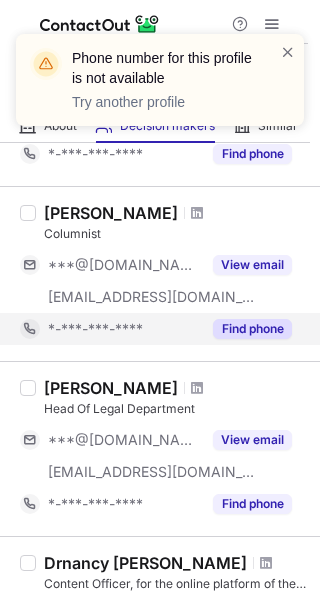 scroll, scrollTop: 1200, scrollLeft: 0, axis: vertical 